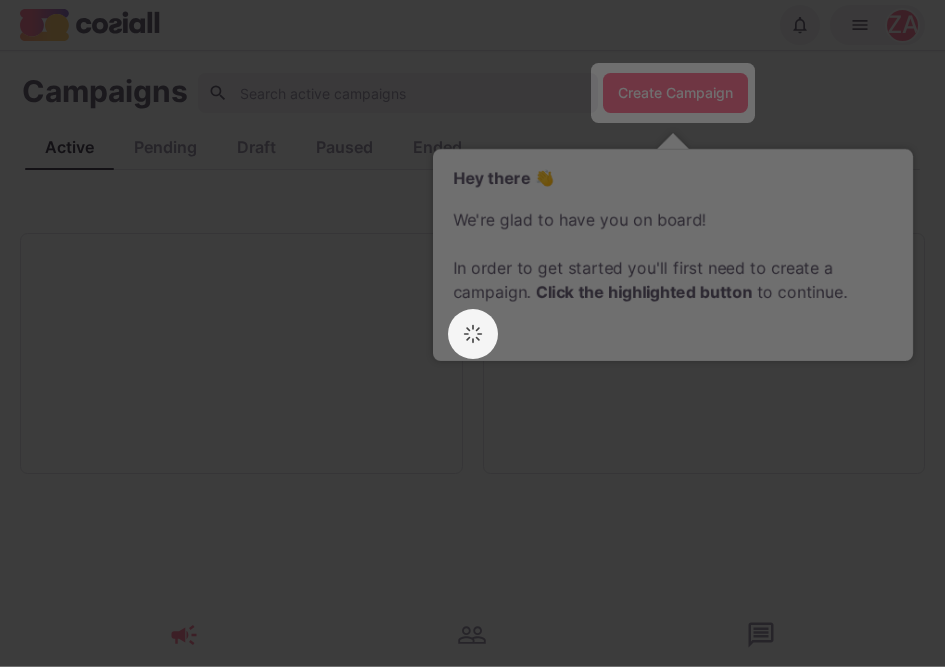 scroll, scrollTop: 0, scrollLeft: 0, axis: both 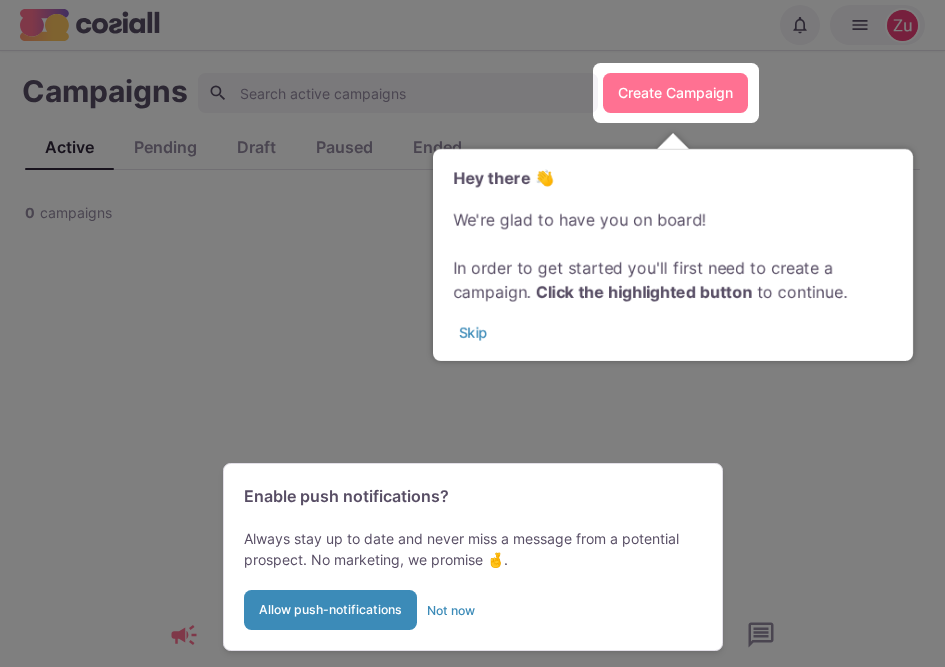 click at bounding box center (472, 333) 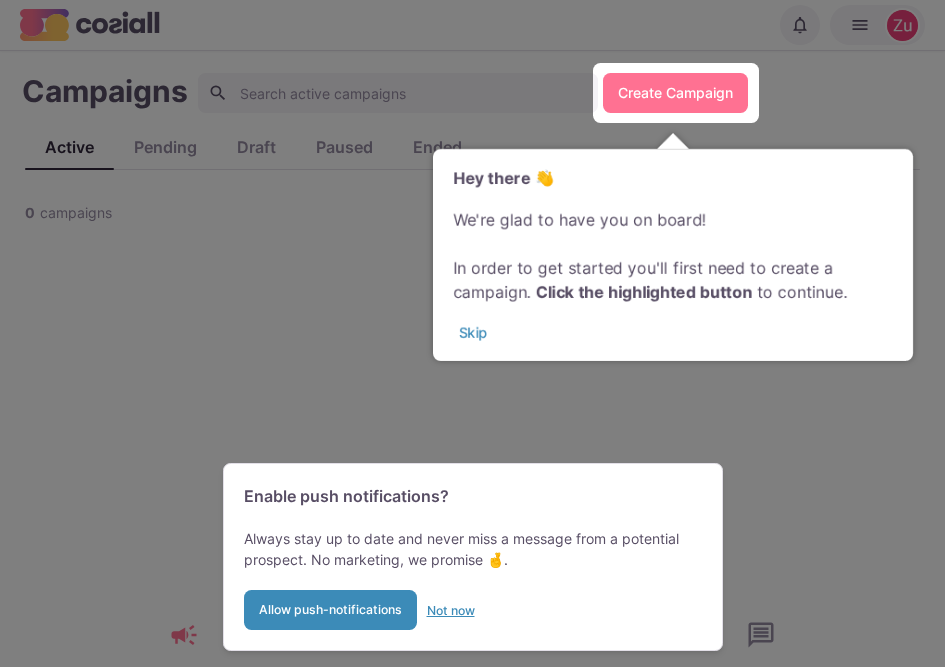 click on "Not now" at bounding box center [451, 610] 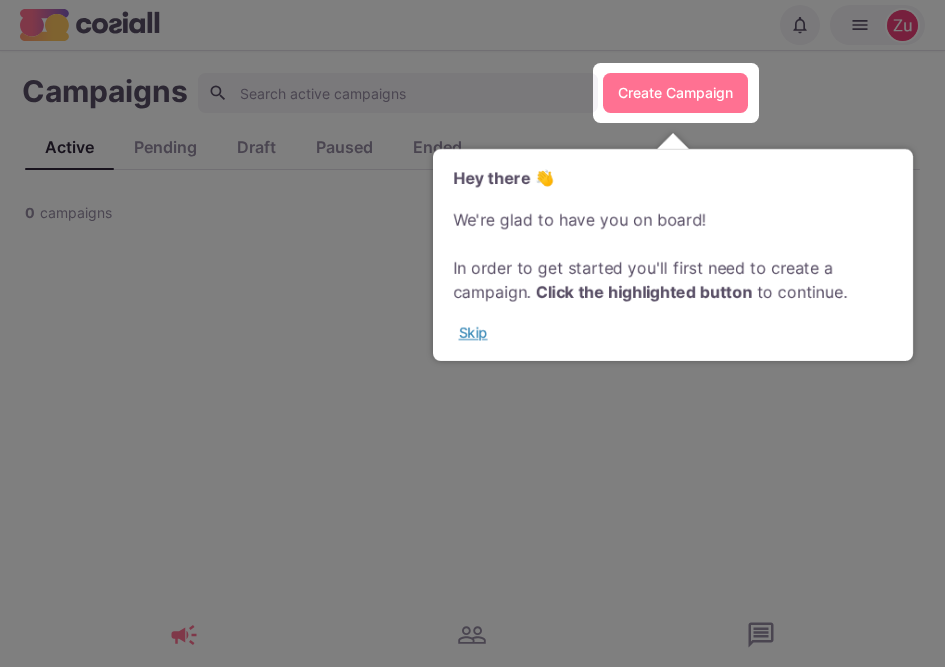 click on "Skip" at bounding box center (473, 332) 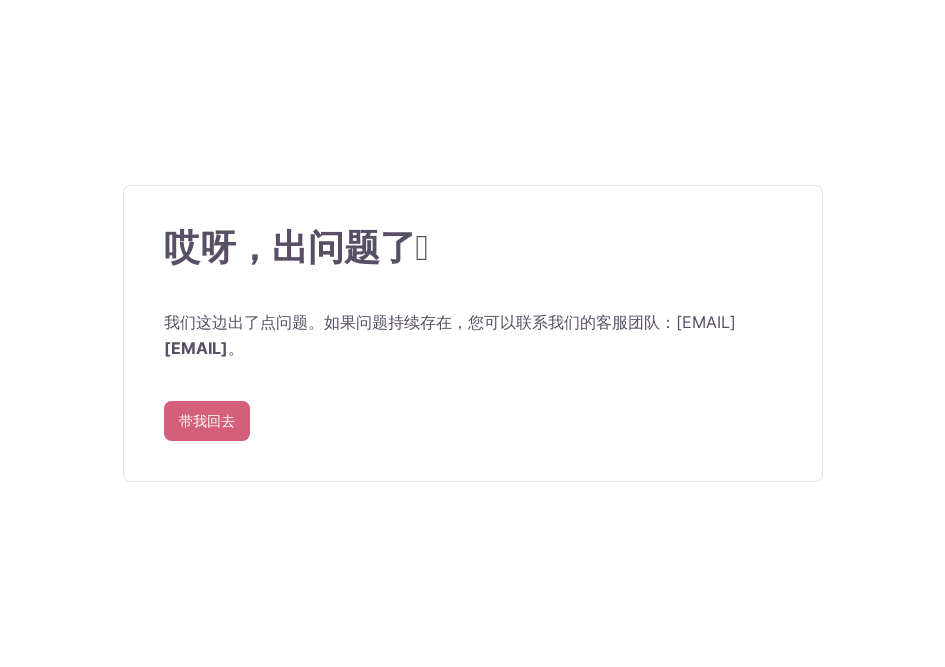 click on "带我回去" at bounding box center (207, 421) 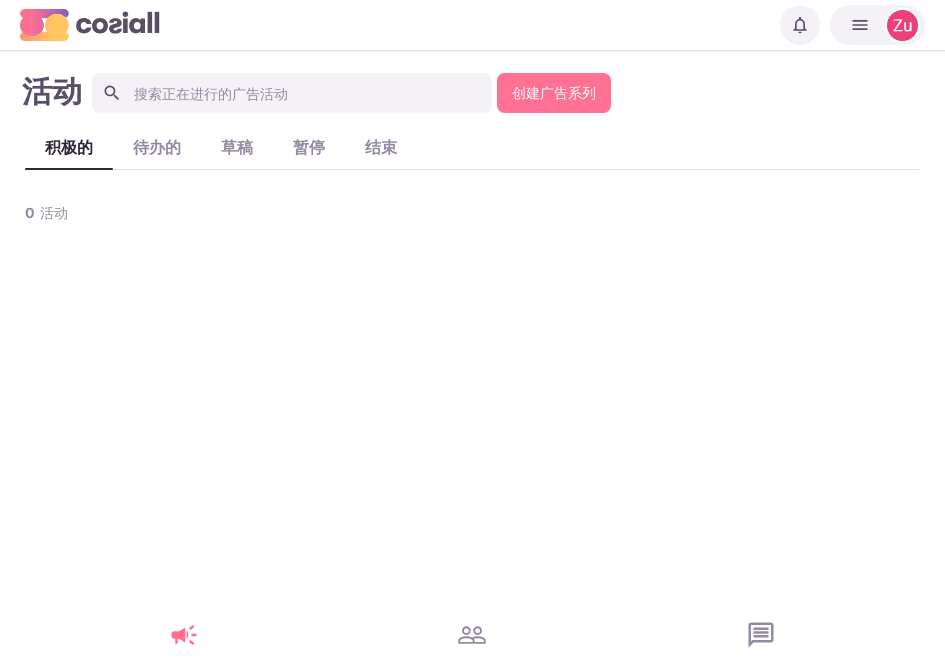 click 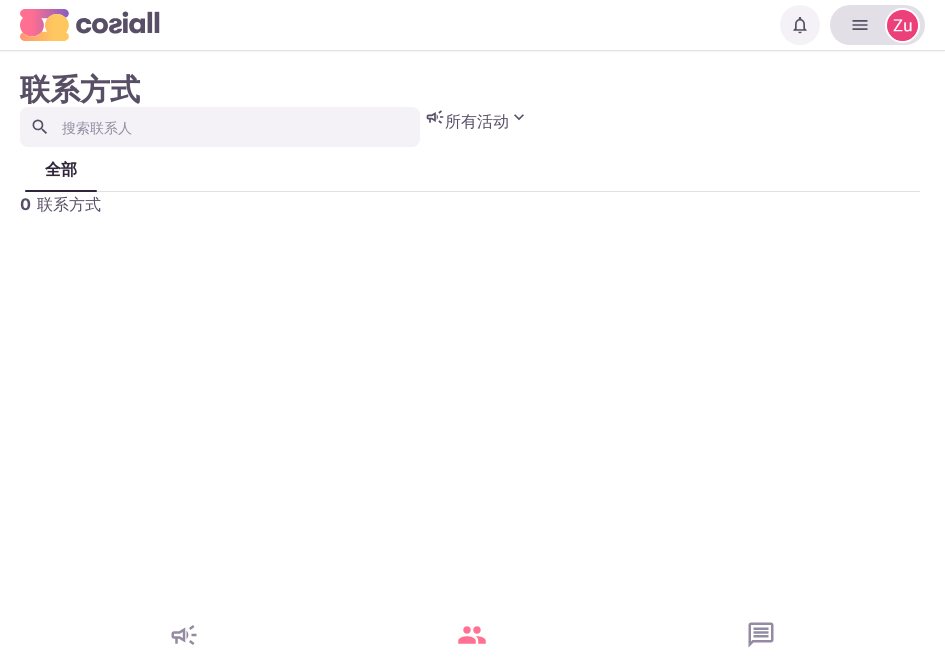 click 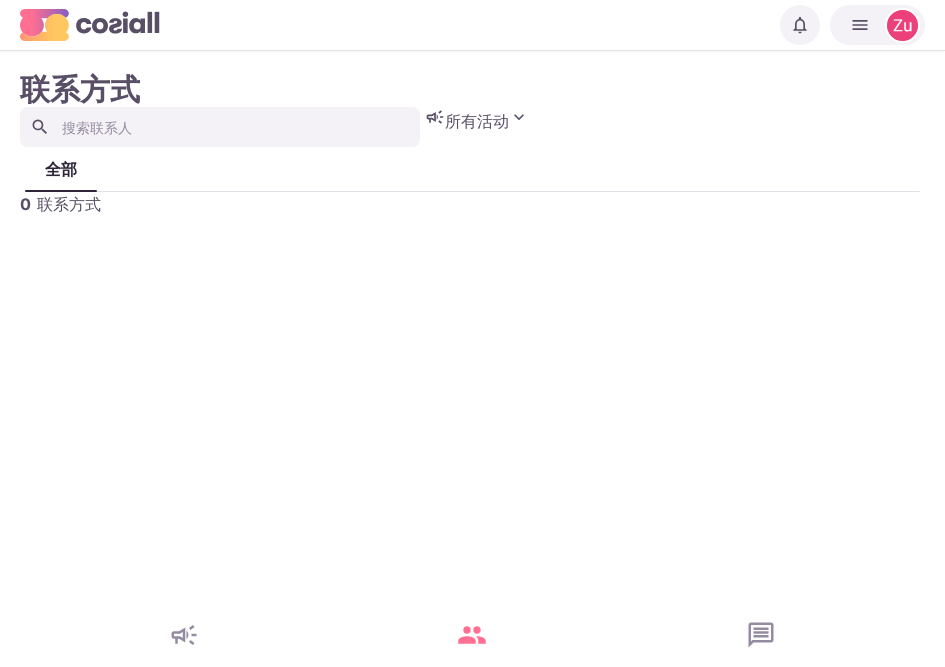 click on "联系方式 所有活动 没有与当前搜索词匹配的广告活动。 全部 0 联系方式" at bounding box center (472, 143) 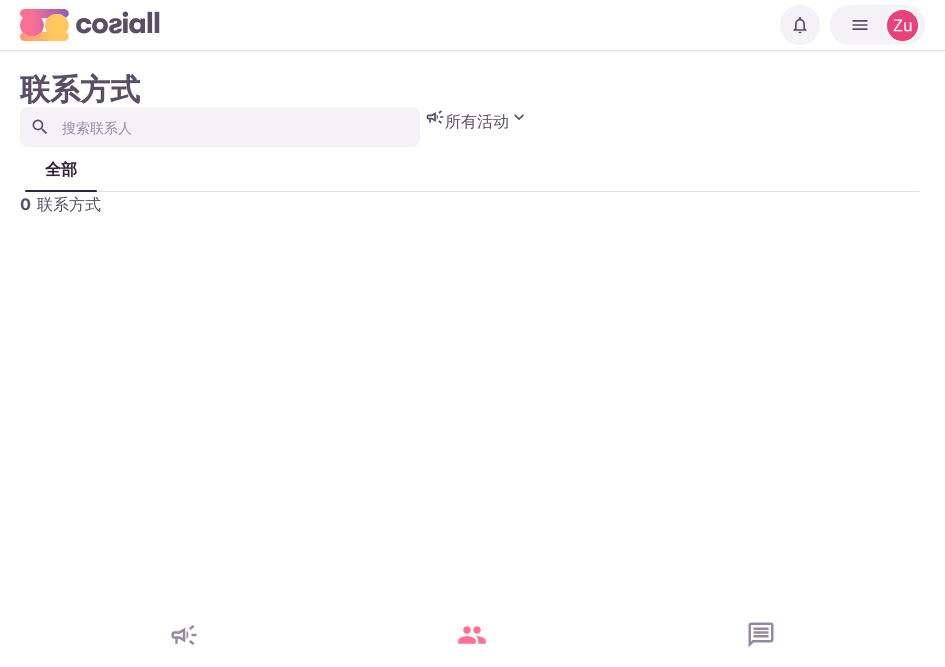 click on "联系方式 所有活动 没有与当前搜索词匹配的广告活动。 全部 0 联系方式" at bounding box center (472, 330) 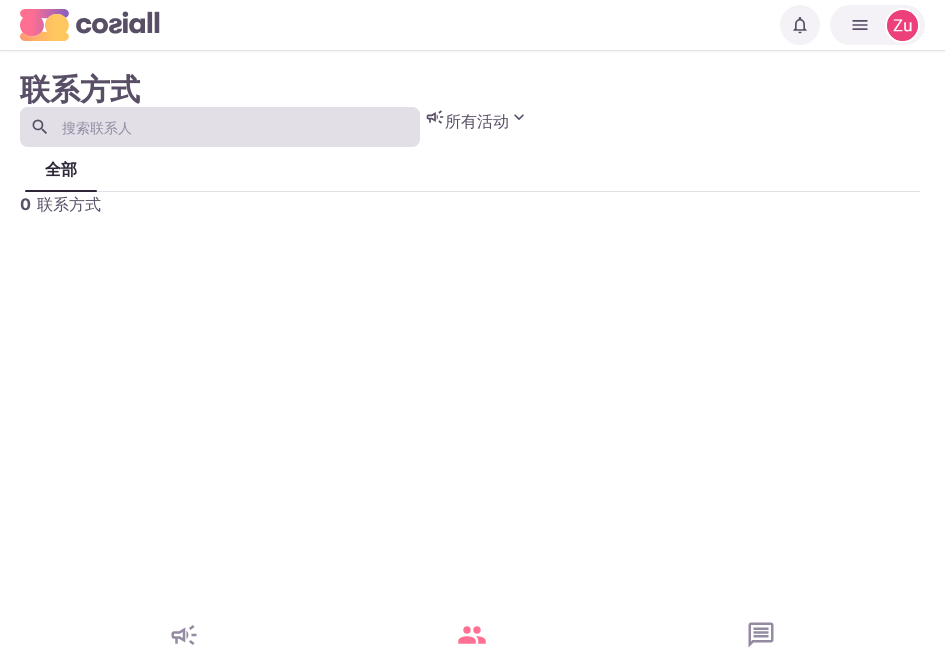 click at bounding box center (220, 127) 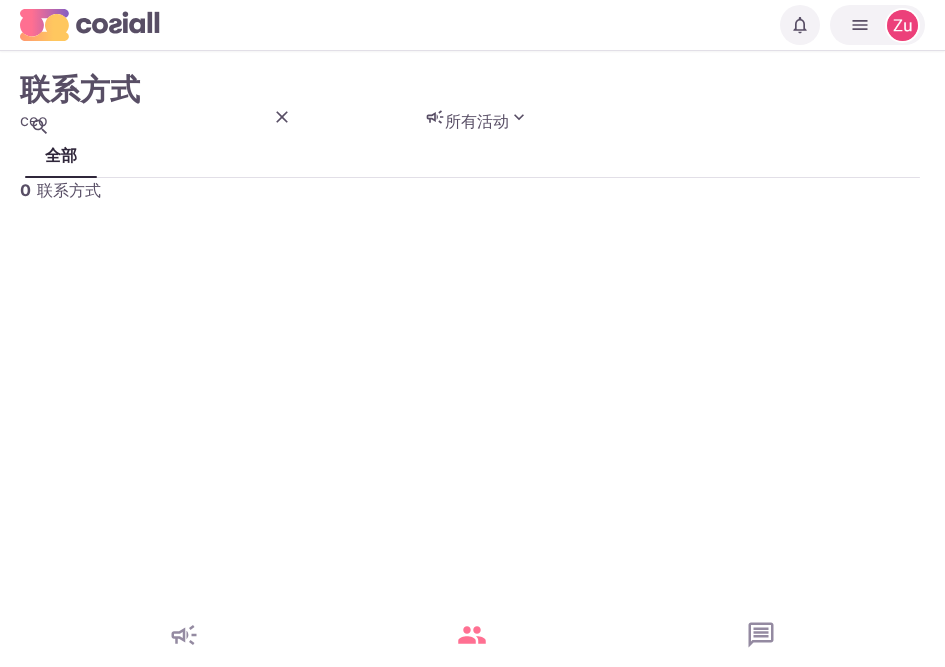 drag, startPoint x: 288, startPoint y: 104, endPoint x: 122, endPoint y: 124, distance: 167.20049 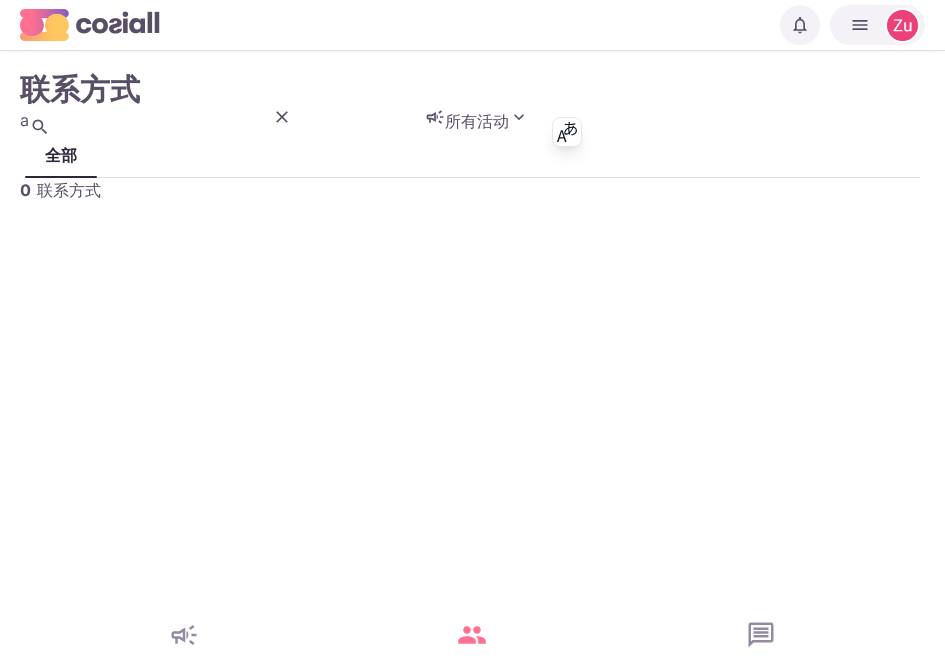 type on "a" 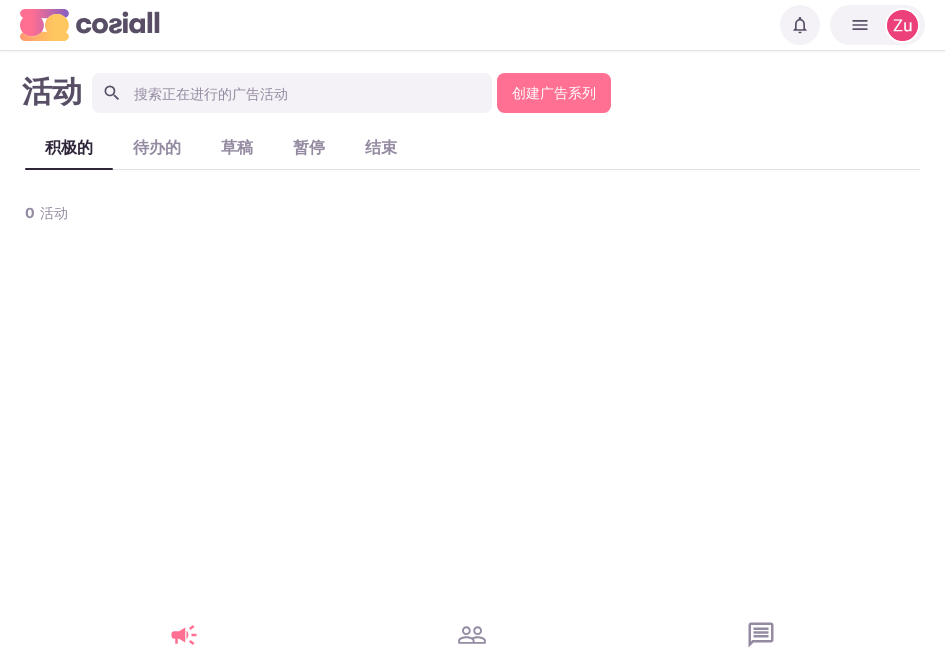 click 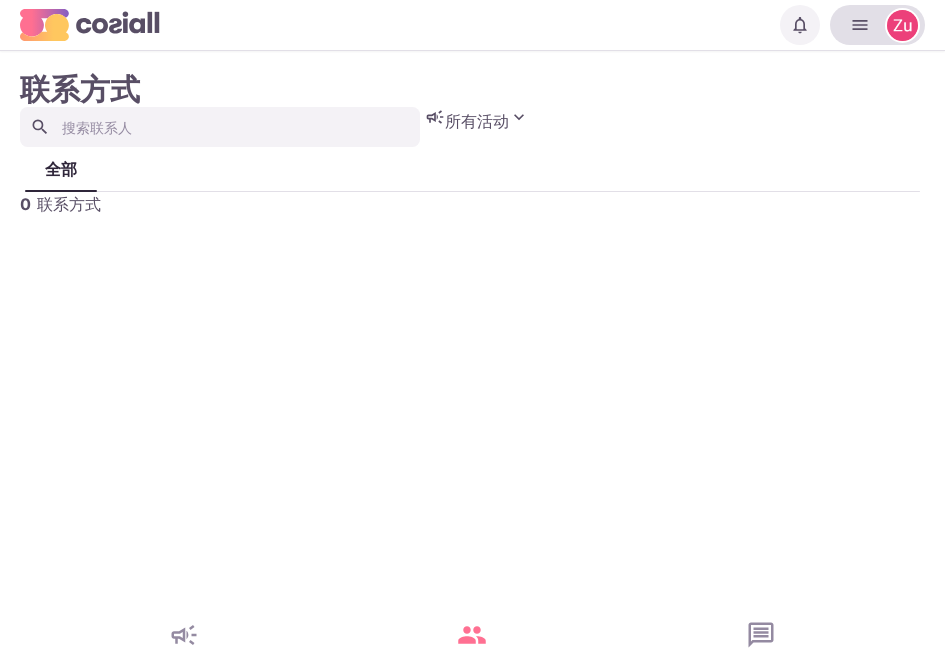 click 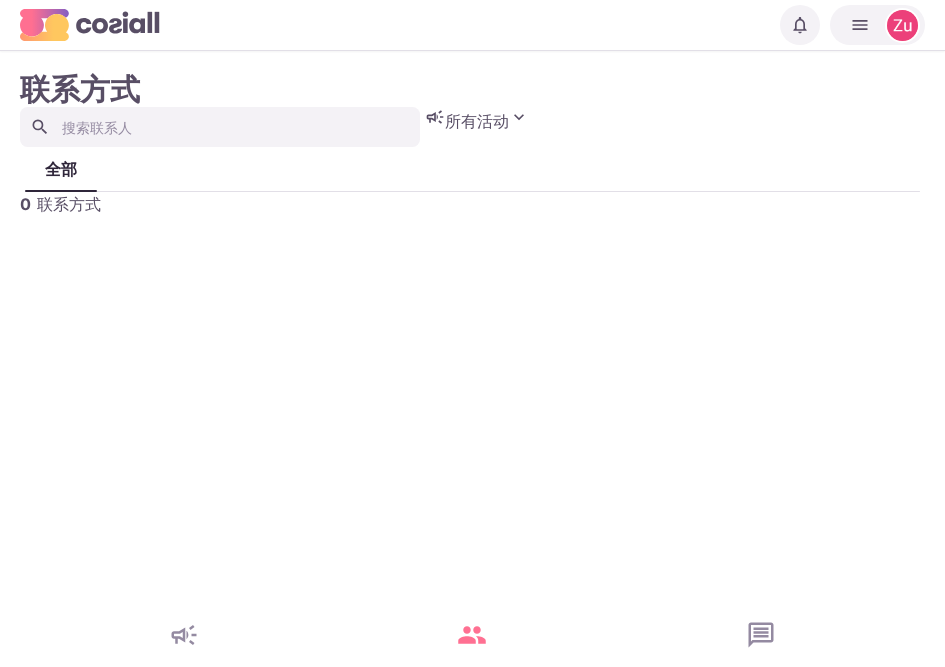 click on "联系方式 所有活动 没有与当前搜索词匹配的广告活动。 全部 0 联系方式" at bounding box center (472, 330) 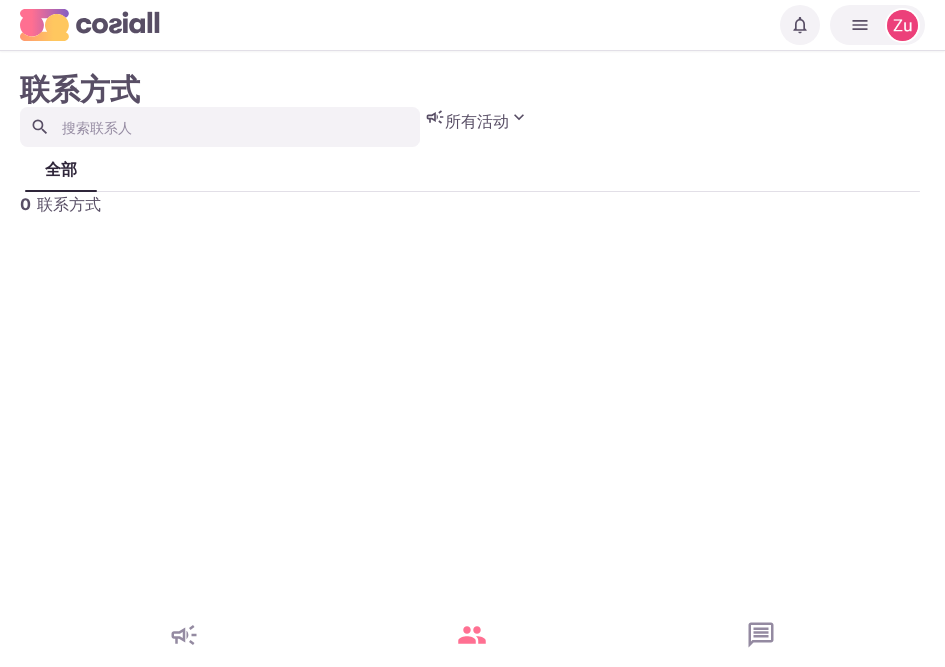 click on "联系方式 所有活动 没有与当前搜索词匹配的广告活动。 全部 0 联系方式" at bounding box center (472, 143) 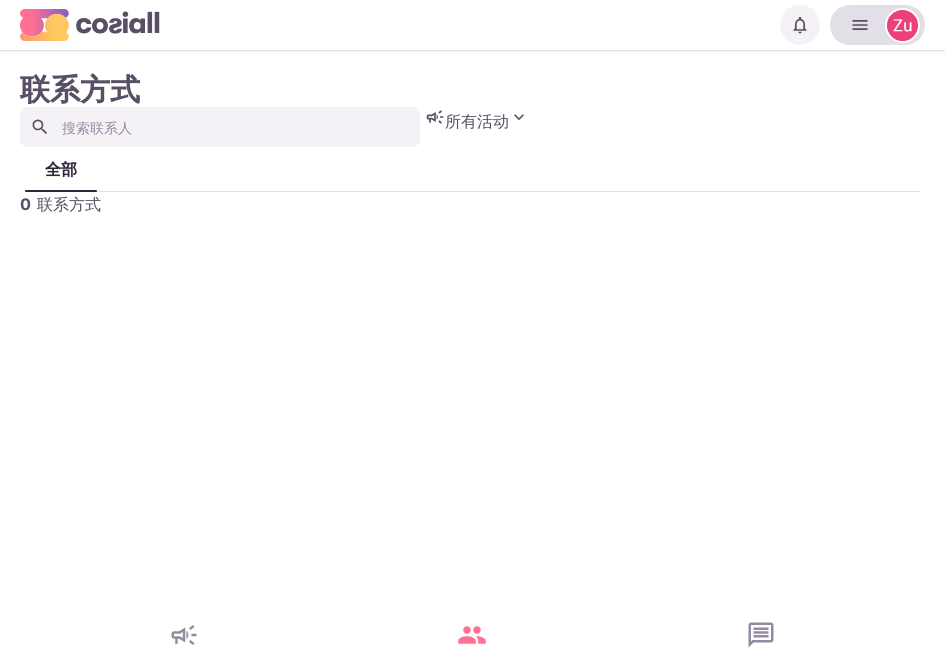 click at bounding box center (902, 25) 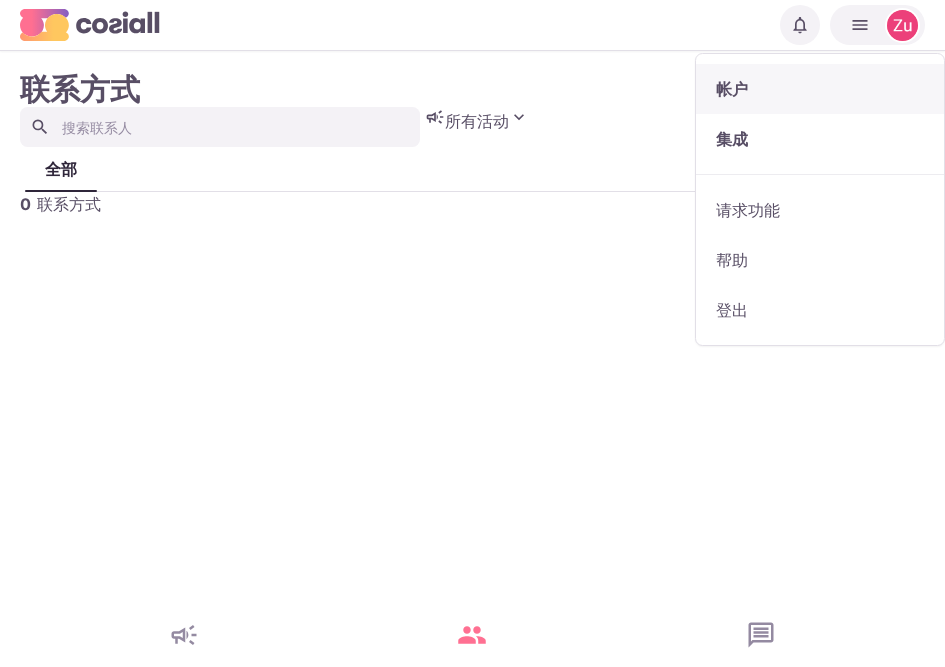 click on "帐户" at bounding box center [732, 89] 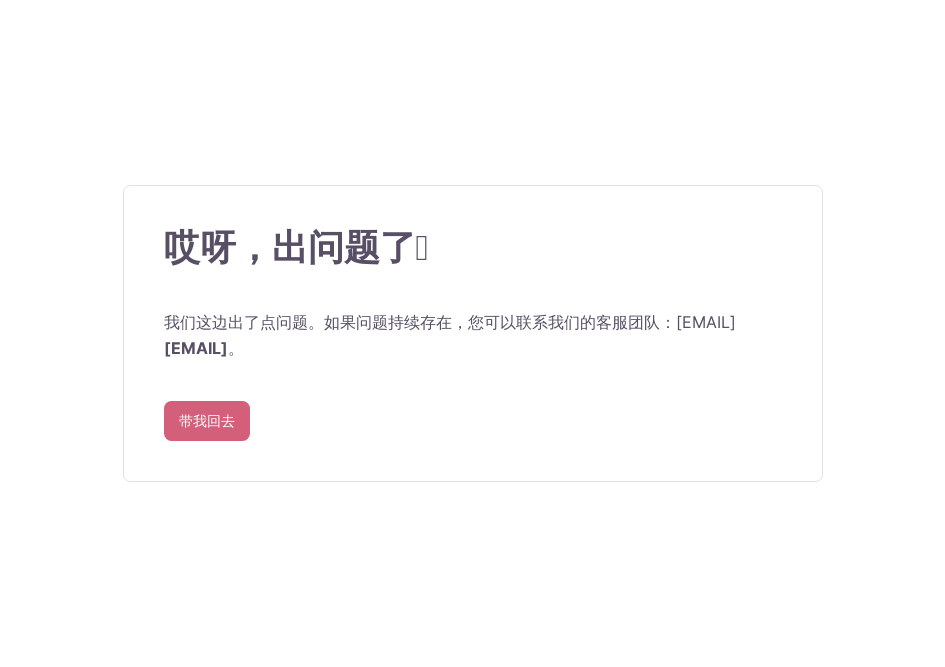 click on "带我回去" at bounding box center [207, 420] 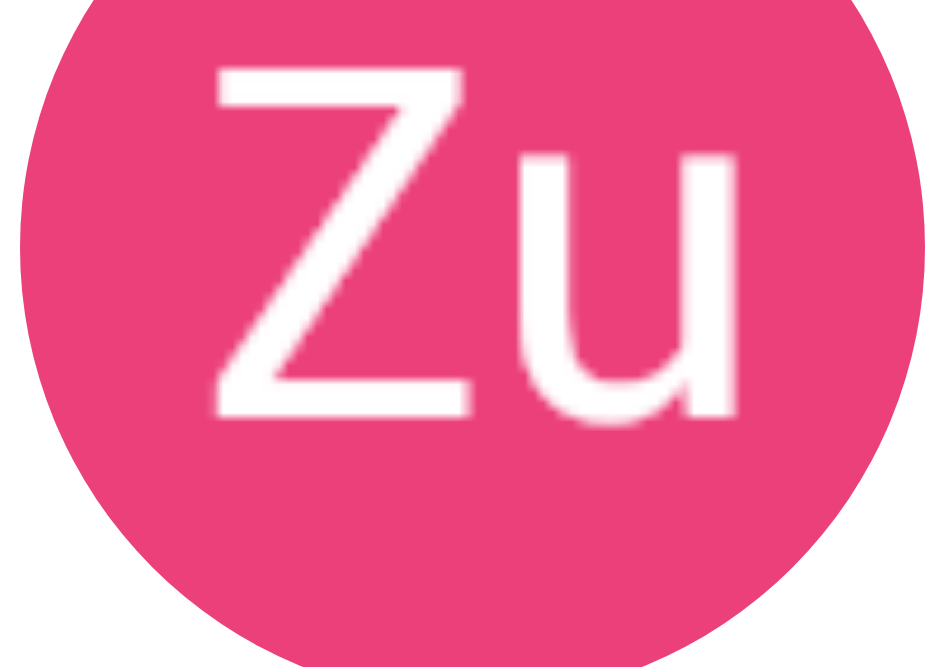 scroll, scrollTop: 285, scrollLeft: 0, axis: vertical 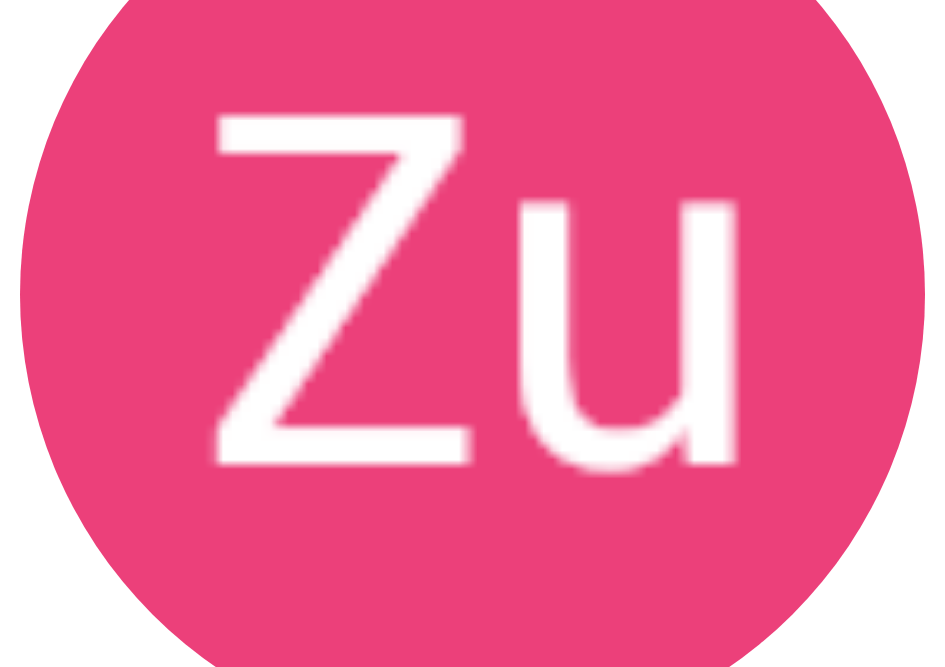 click on "管理账单" at bounding box center (48, 1045) 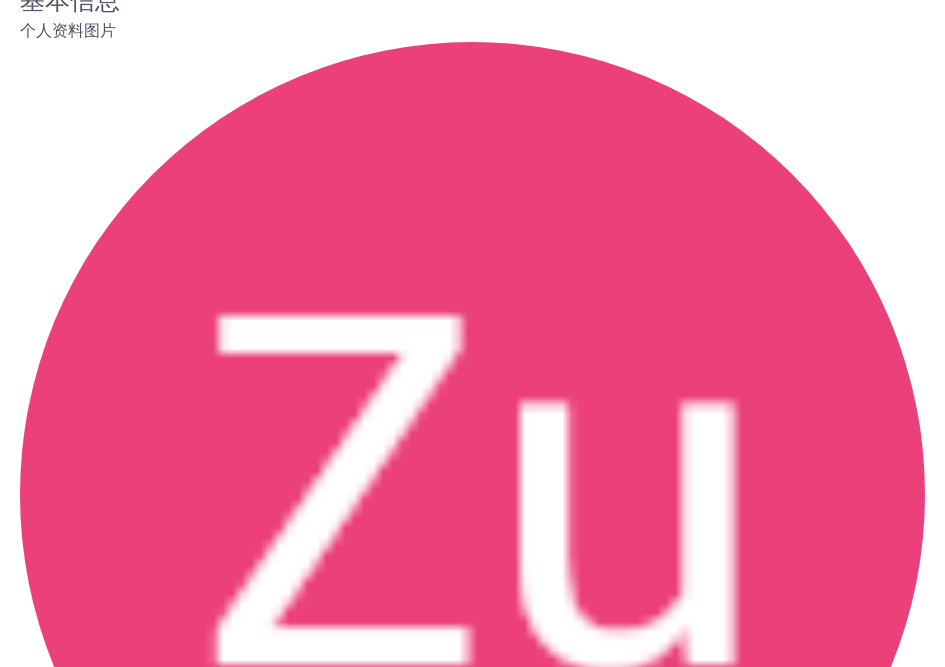 scroll, scrollTop: 0, scrollLeft: 0, axis: both 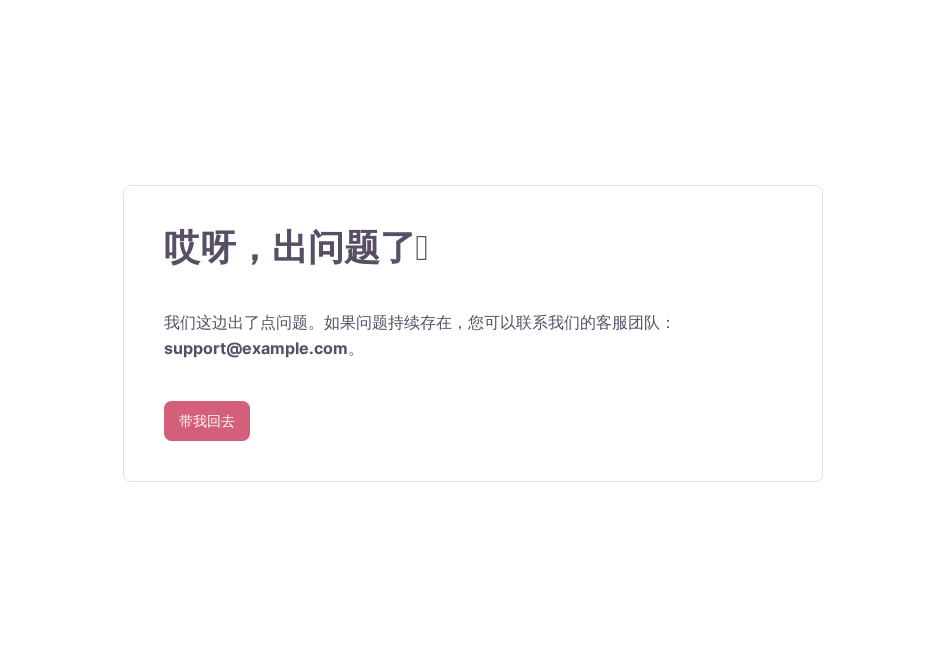 click on "带我回去" at bounding box center (207, 421) 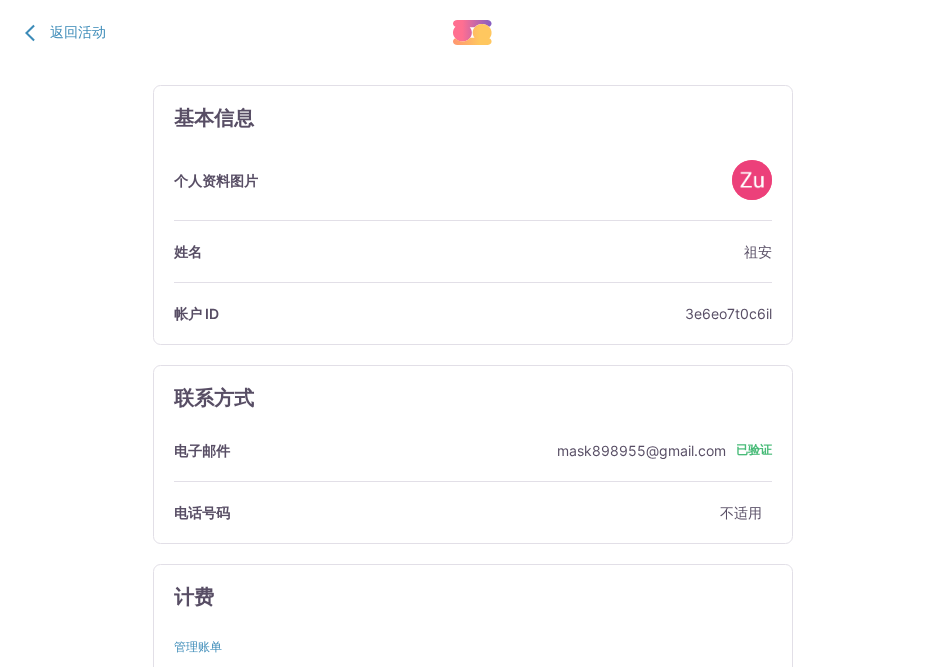 click on "基本信息 个人资料图片 姓名 [NAME] 帐户 ID 3e6eo7t0c6il 联系方式 电子邮件 mask898955@gmail.com 已验证 电话号码 不适用 计费 管理账单 设备 推送通知 已禁用 先进的 删除应用程序缓存 如果您想更新您的帐户详细信息，请联系我们的支持团队 support@example.com 。" at bounding box center (472, 558) 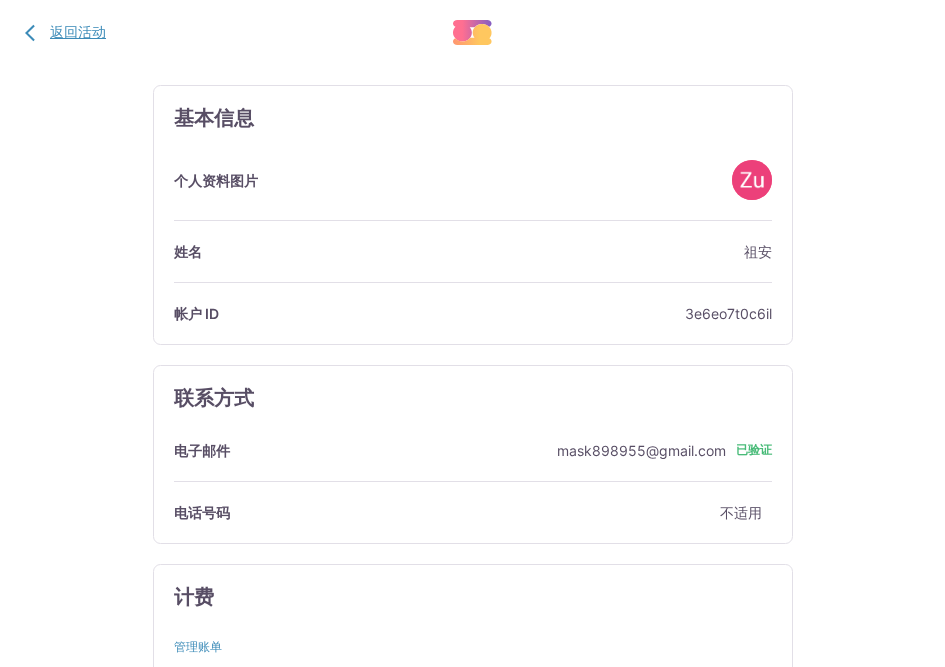 click on "返回活动" at bounding box center (63, 32) 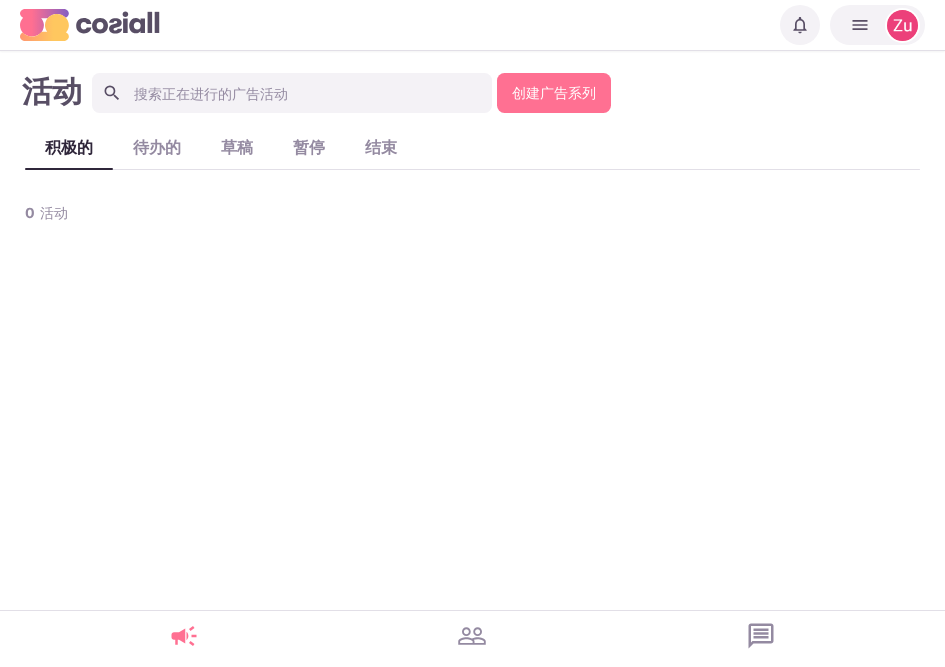click on "活动 创建广告系列 积极的 待办的 草稿 暂停 结束 0 活动" at bounding box center [472, 330] 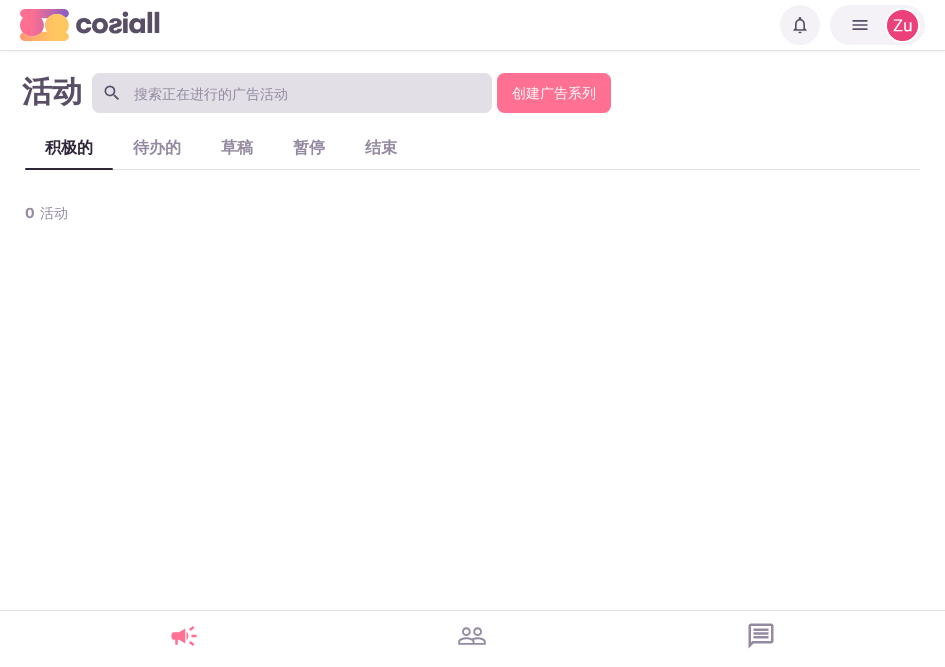 click at bounding box center [292, 93] 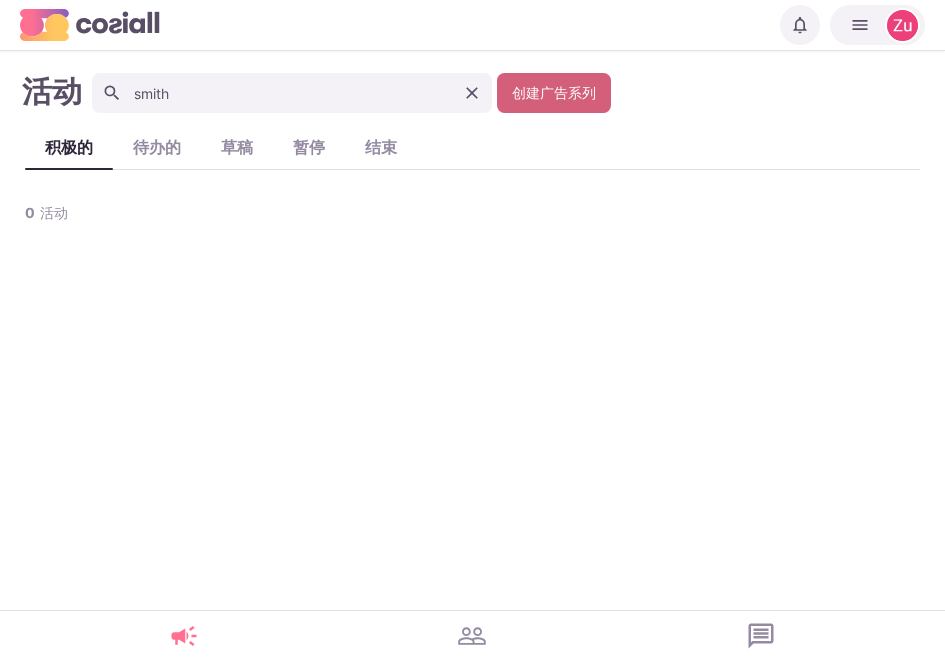 type on "smith" 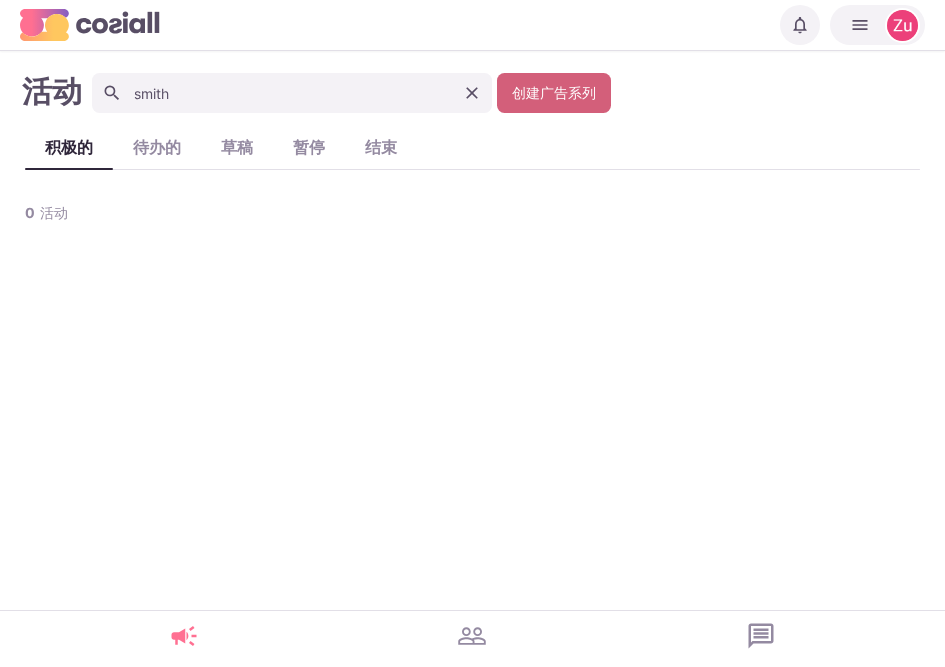 click on "创建广告系列" at bounding box center (554, 92) 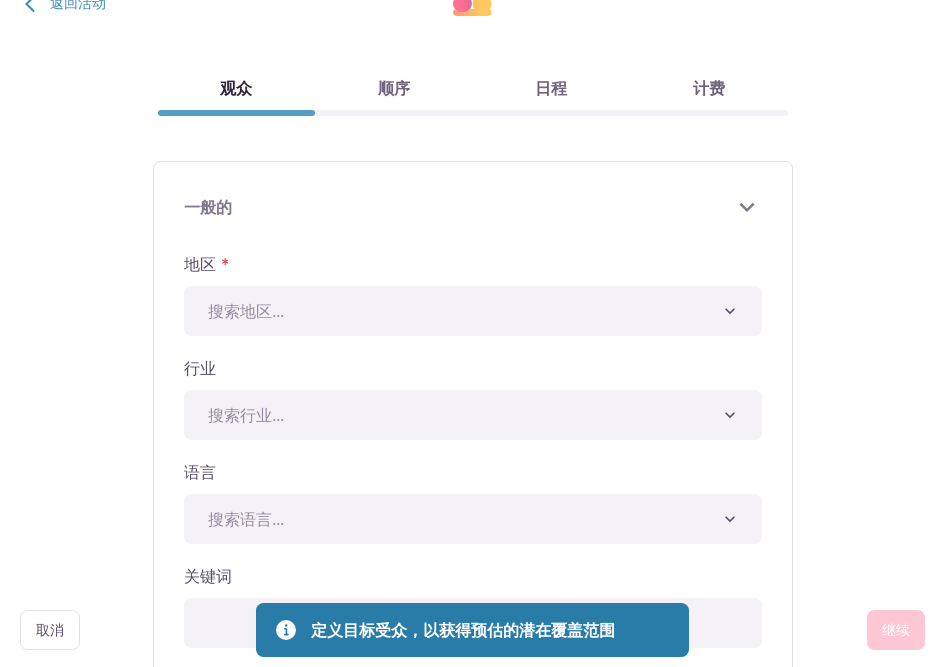 scroll, scrollTop: 0, scrollLeft: 0, axis: both 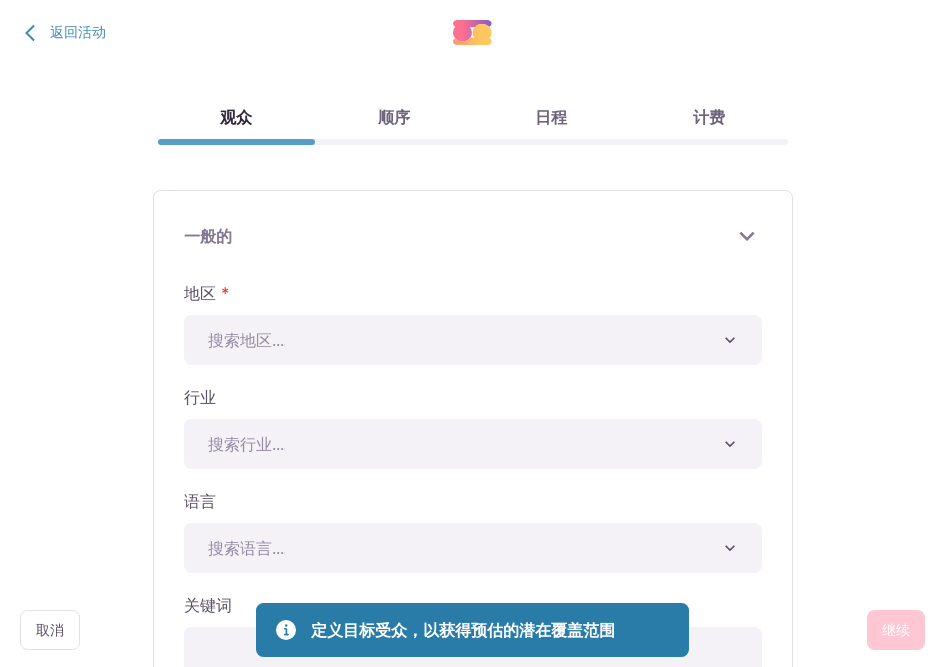click 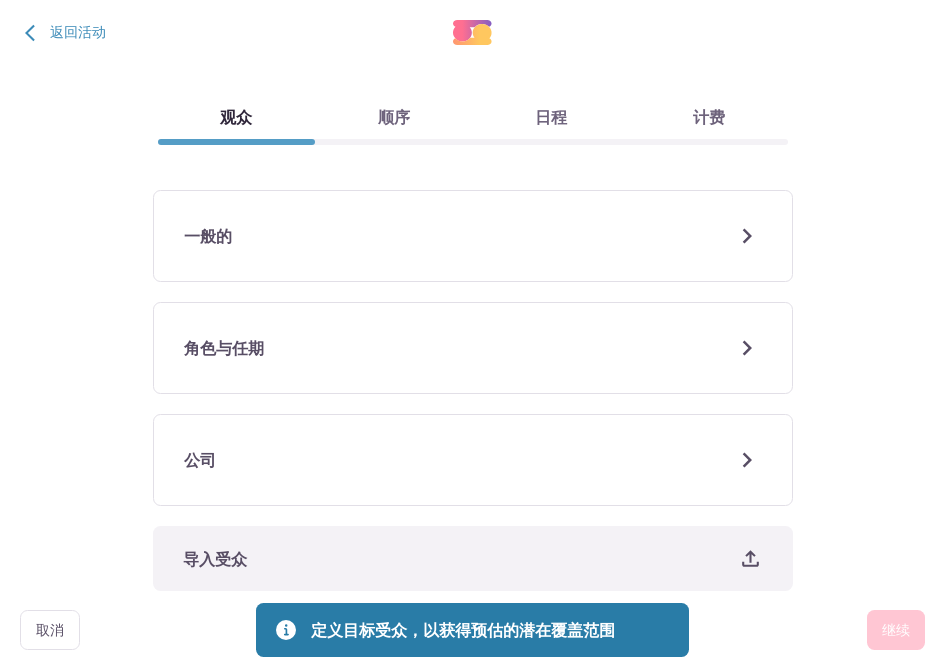click on "观众" at bounding box center [237, 115] 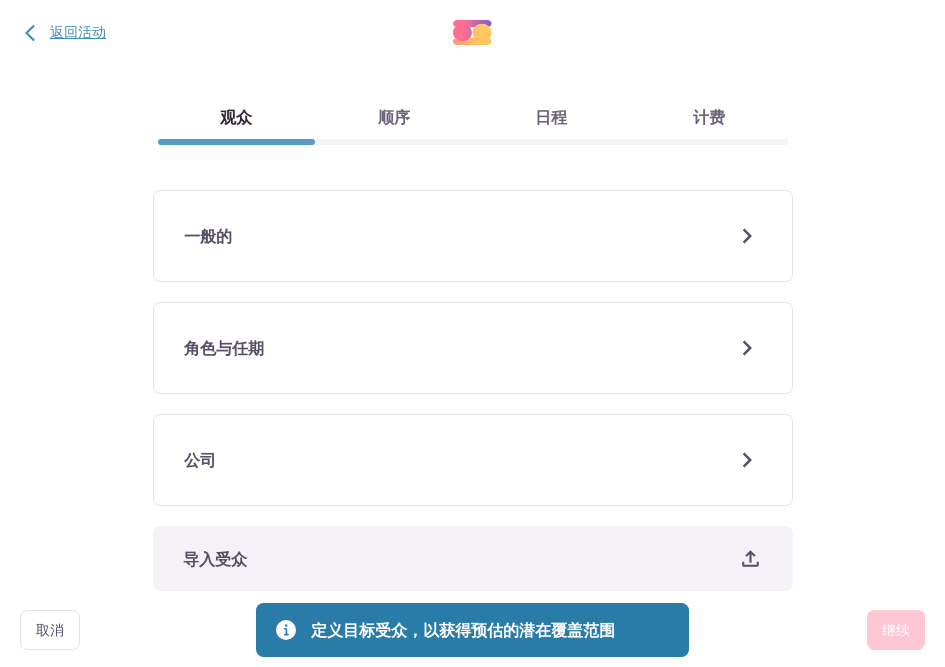 click on "返回活动" at bounding box center [78, 31] 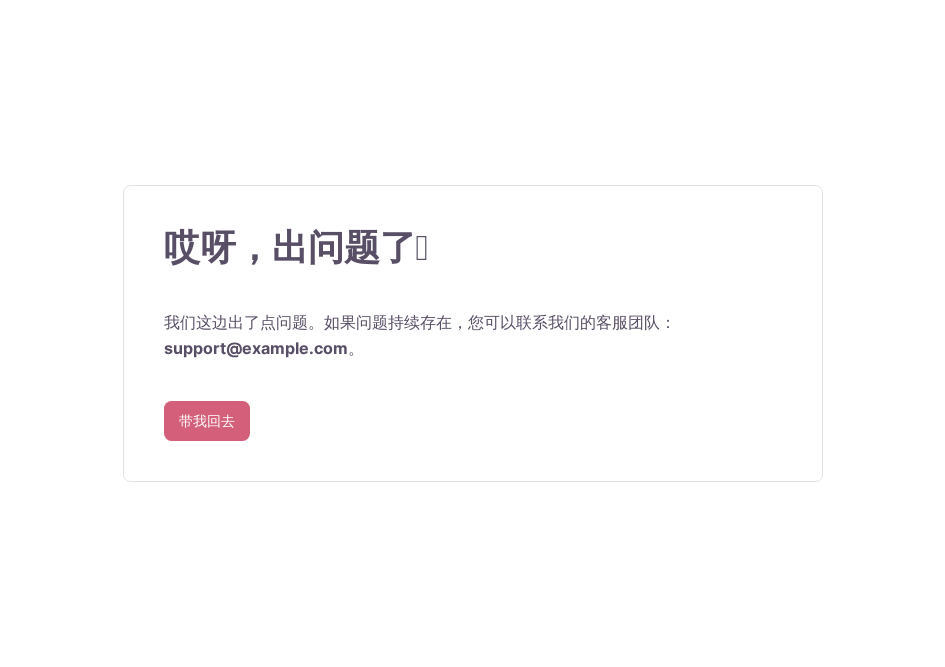 click on "带我回去" at bounding box center (207, 421) 